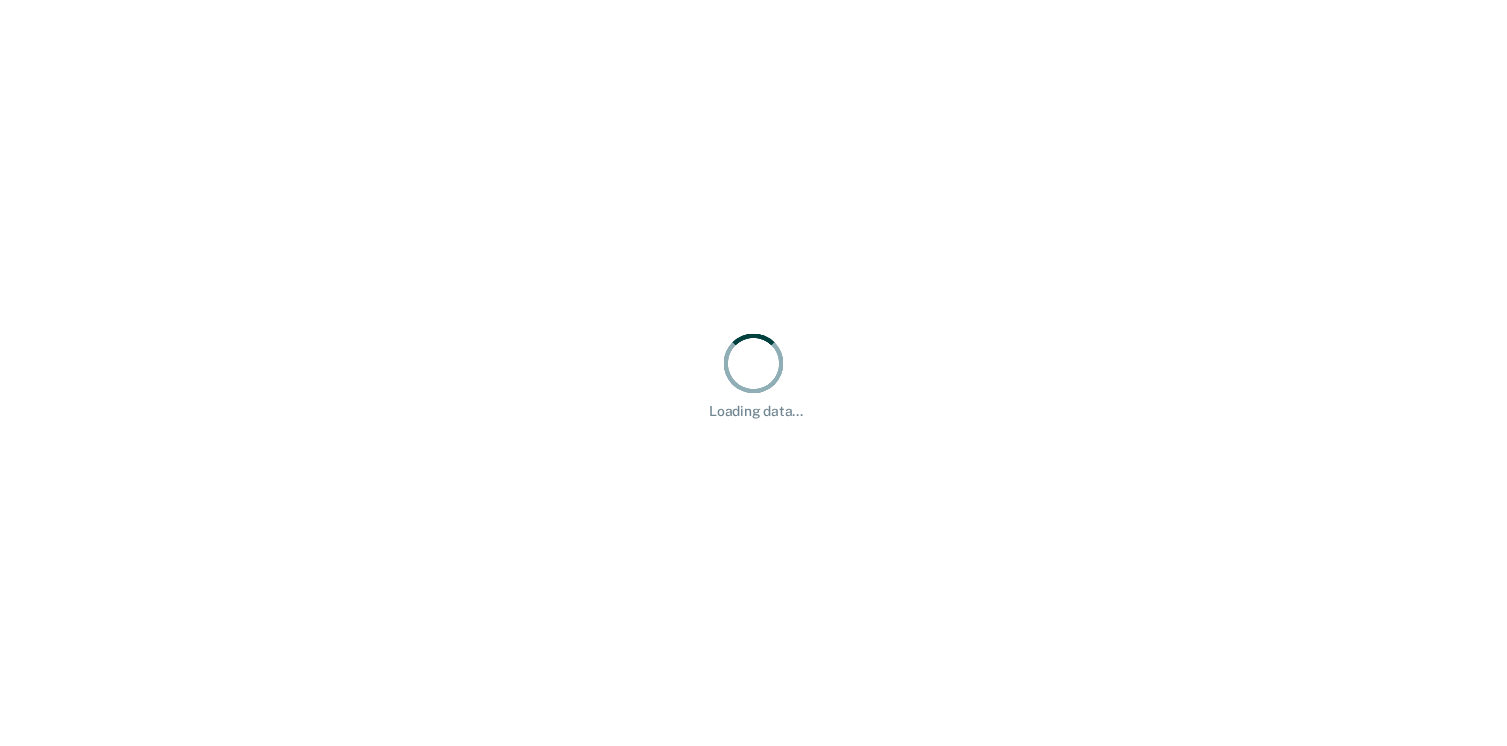 scroll, scrollTop: 0, scrollLeft: 0, axis: both 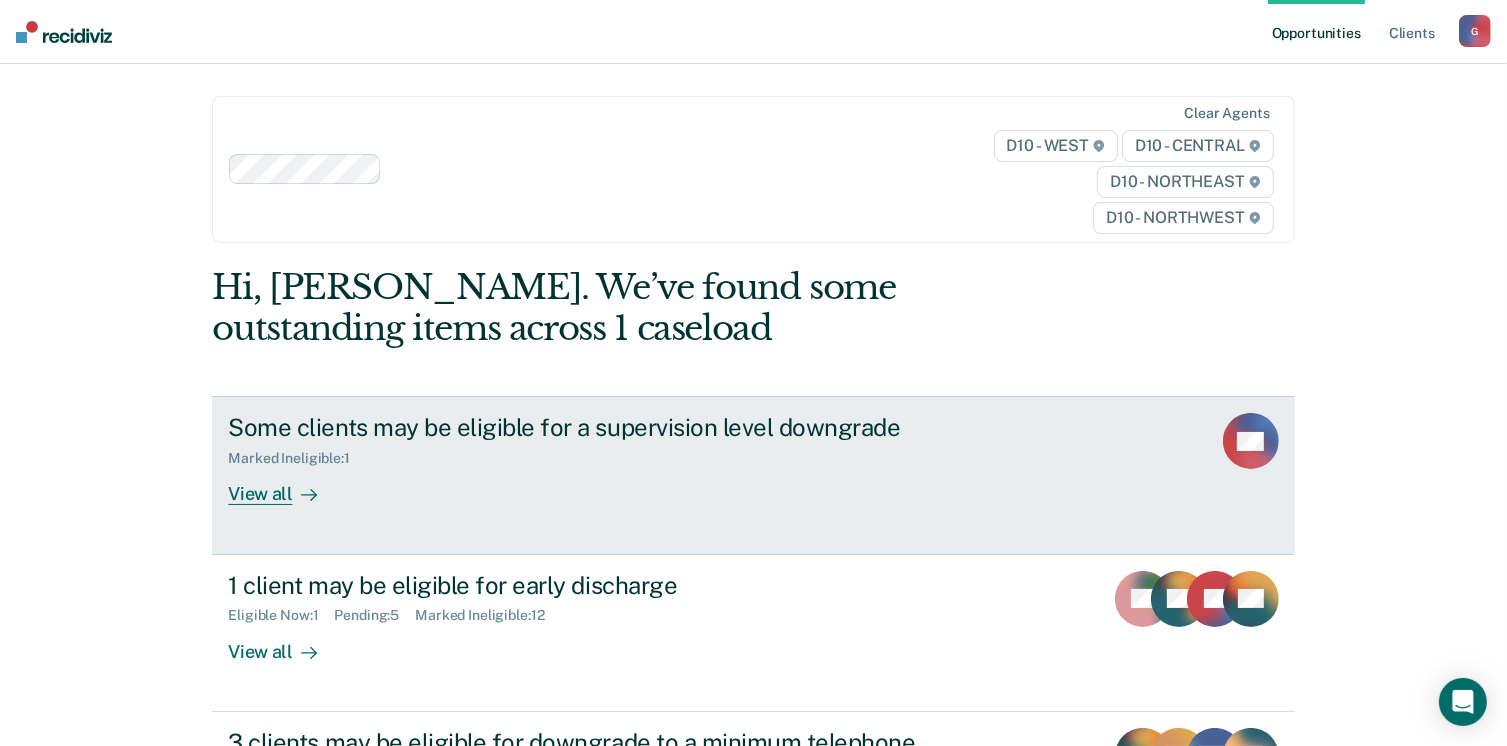 click on "View all" at bounding box center [284, 486] 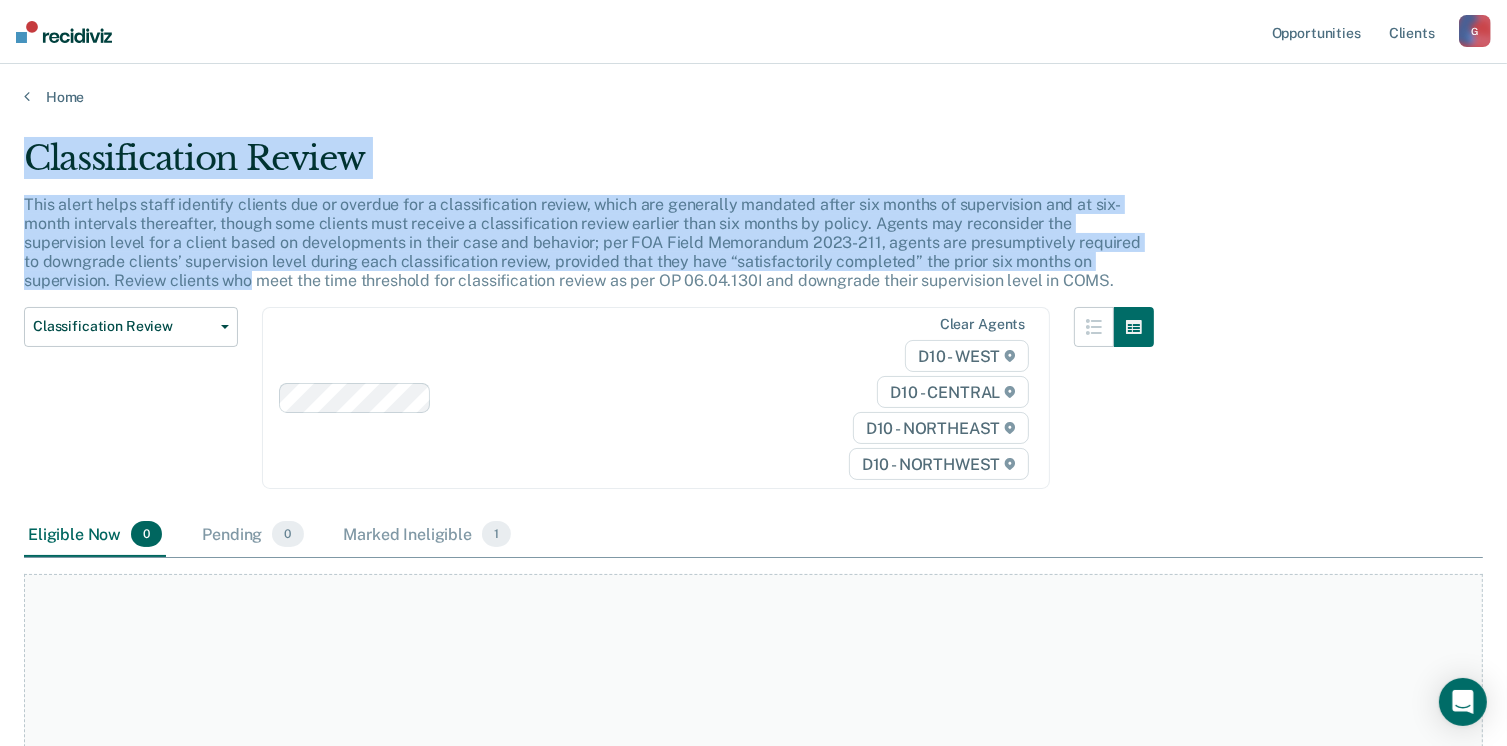 drag, startPoint x: 1506, startPoint y: 74, endPoint x: 1517, endPoint y: 256, distance: 182.3321 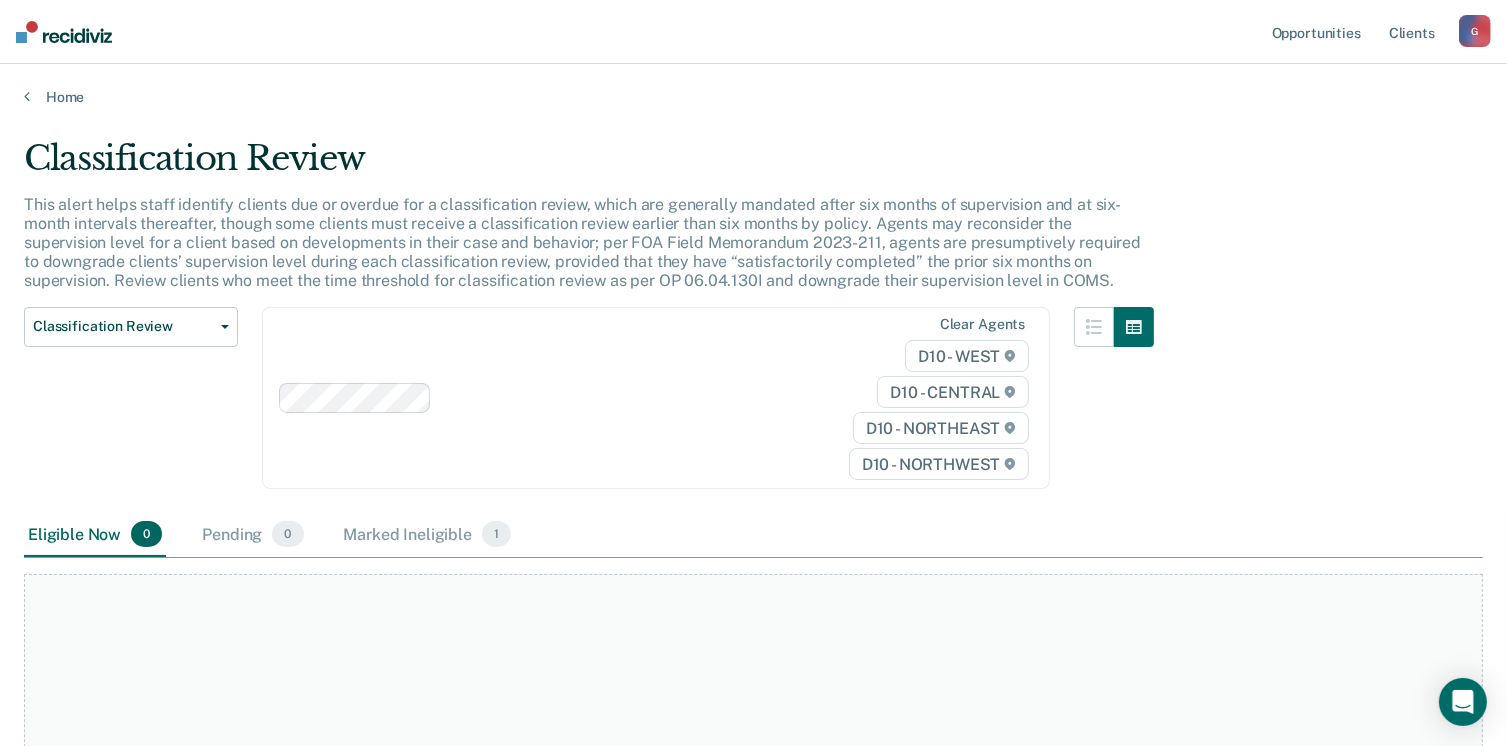 drag, startPoint x: 1517, startPoint y: 256, endPoint x: 1388, endPoint y: 336, distance: 151.79262 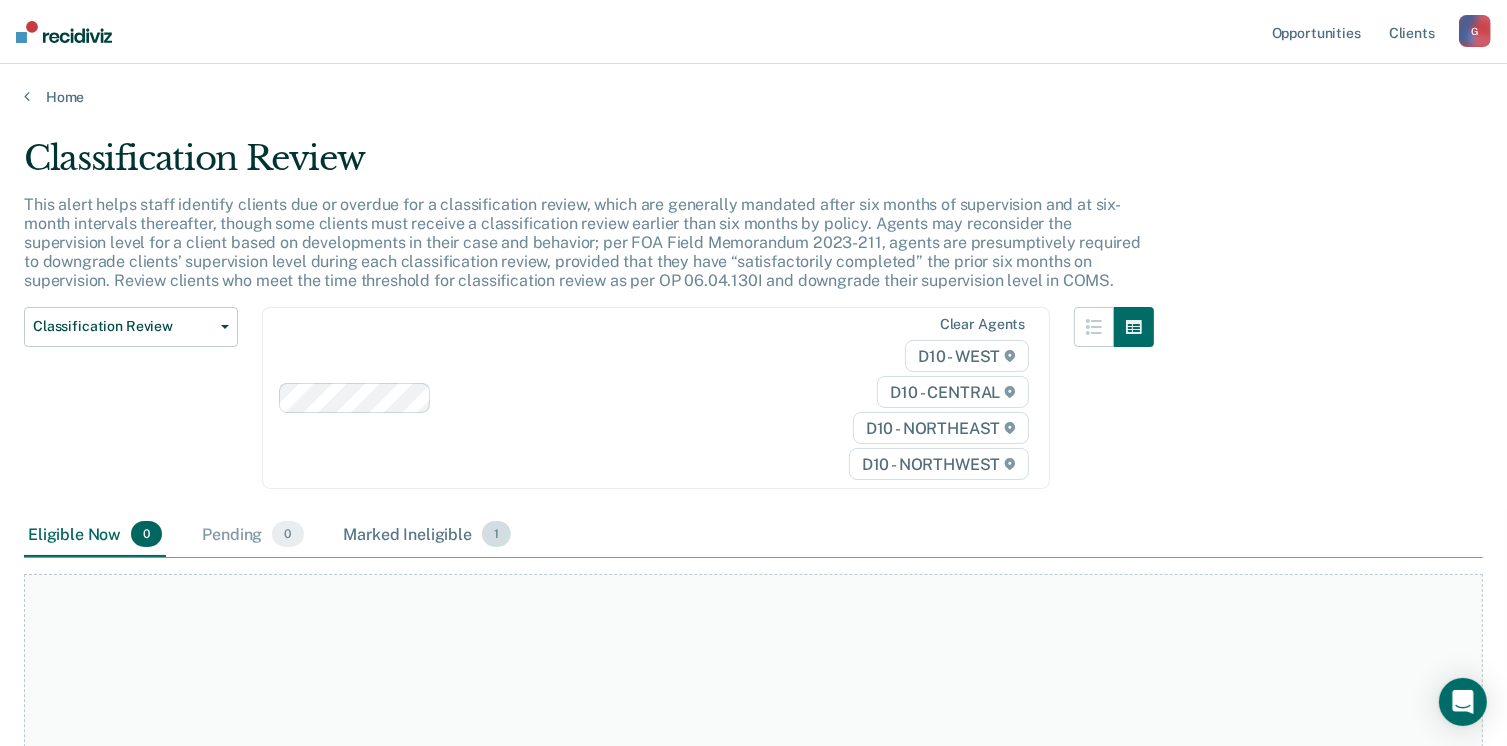 click on "Marked Ineligible 1" at bounding box center [428, 535] 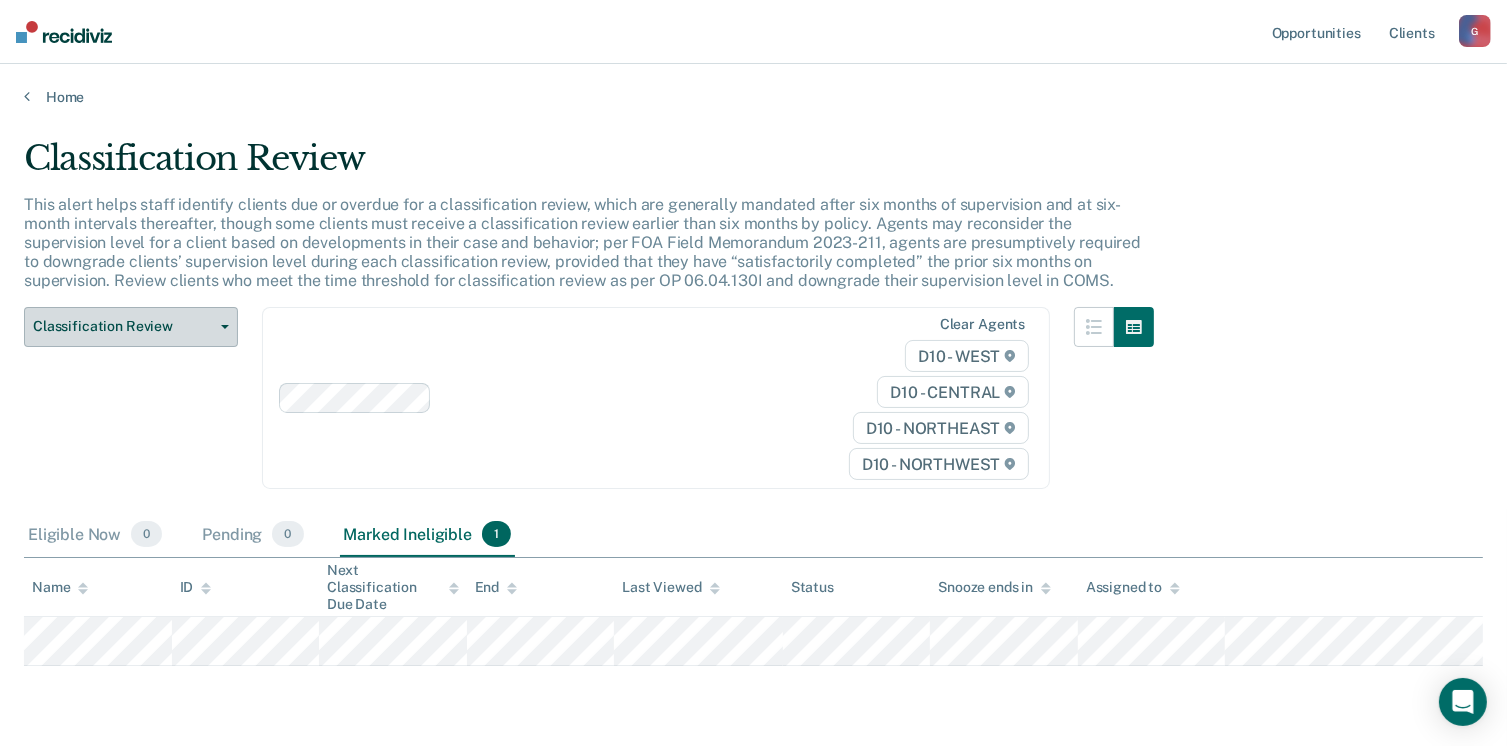 click on "Classification Review" at bounding box center (123, 326) 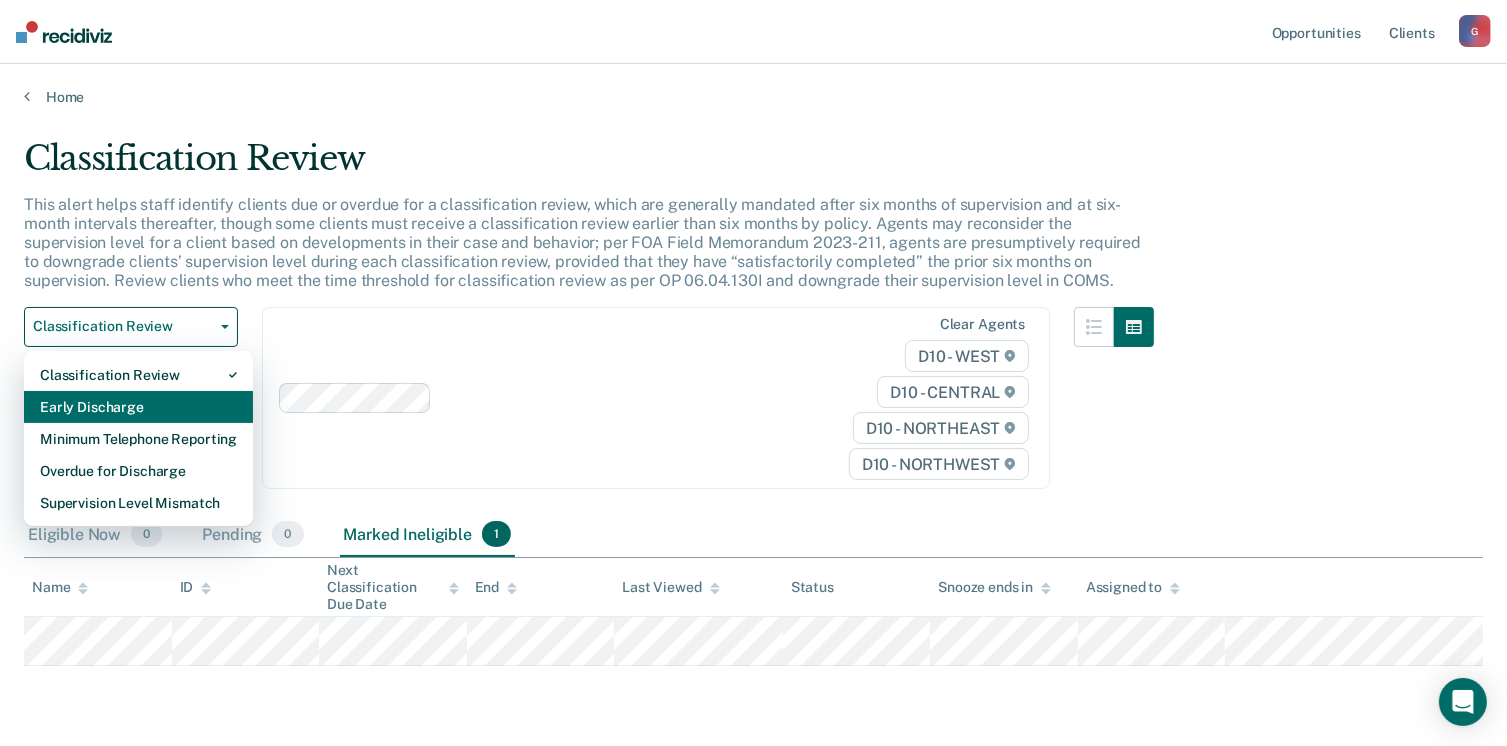 click on "Early Discharge" at bounding box center (138, 407) 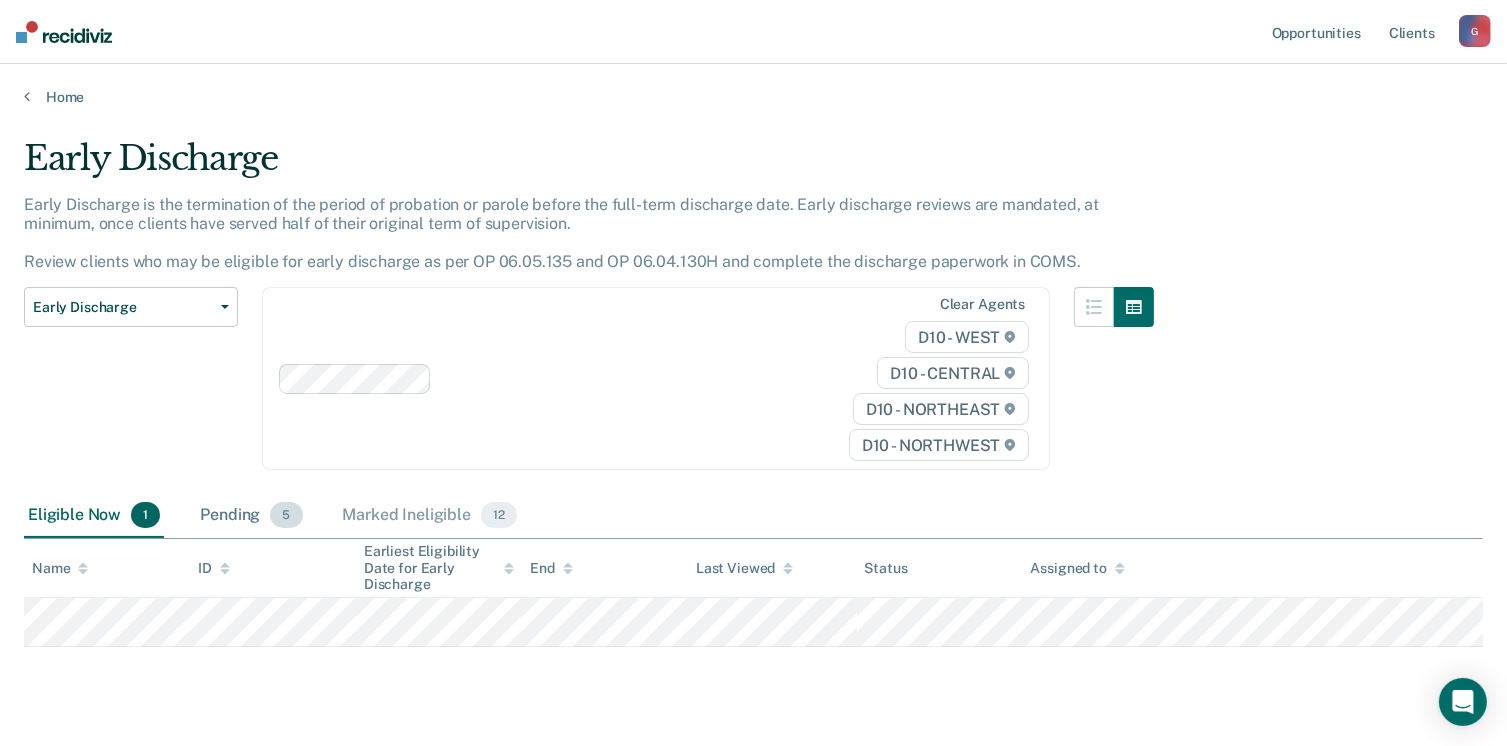 click on "Pending 5" at bounding box center [251, 516] 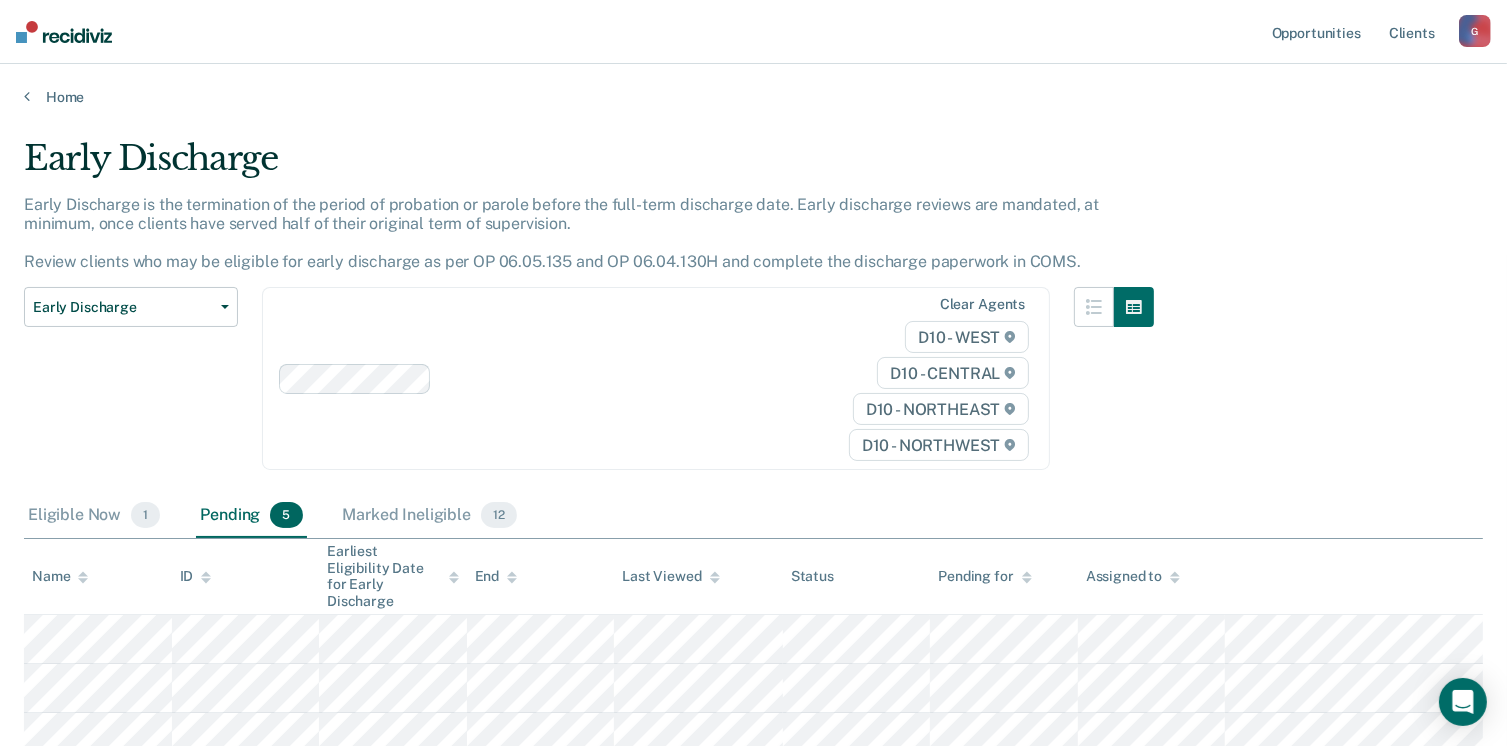 scroll, scrollTop: 238, scrollLeft: 0, axis: vertical 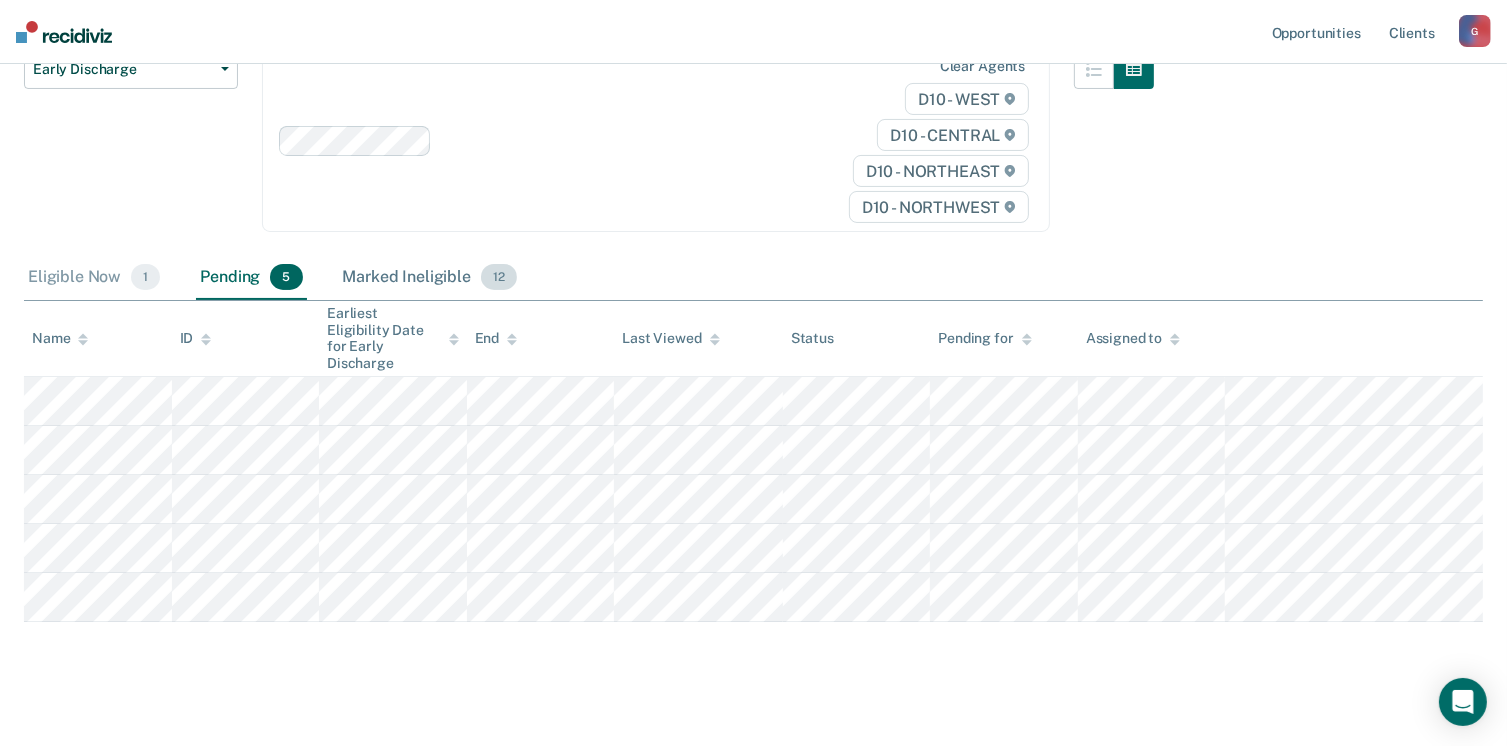 click on "Marked Ineligible 12" at bounding box center (430, 278) 